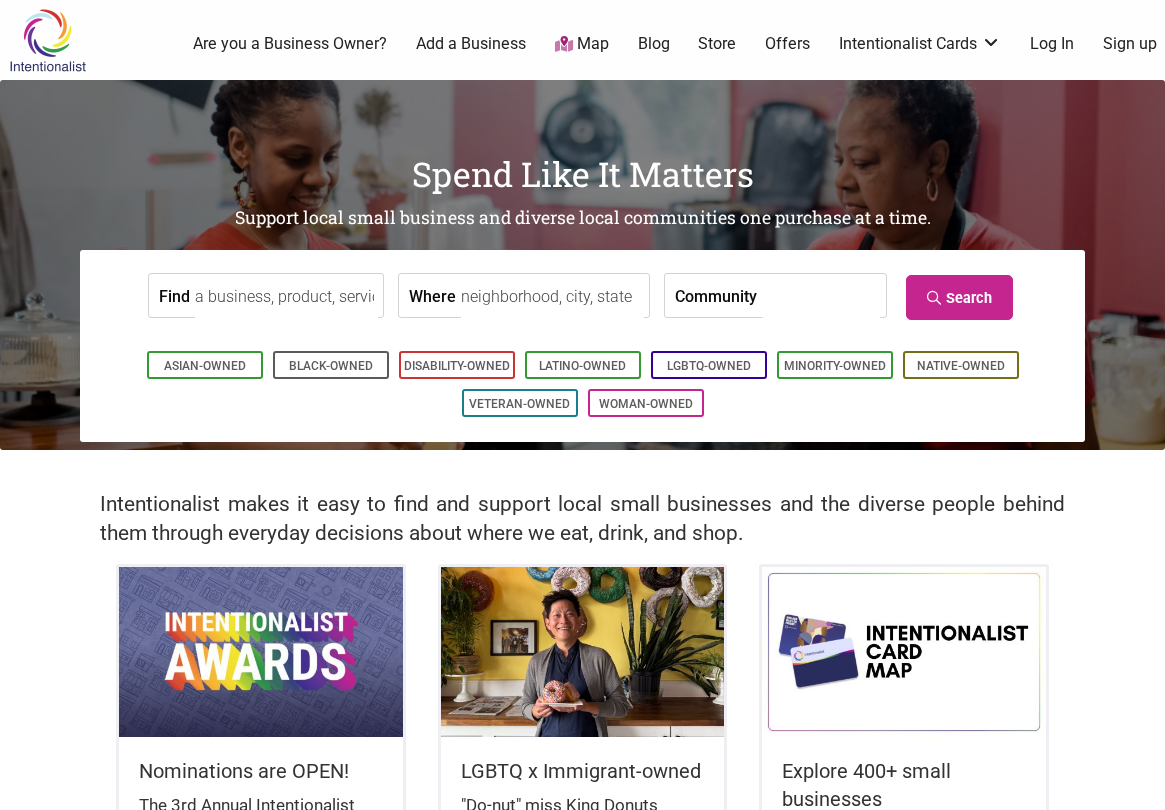 scroll, scrollTop: 0, scrollLeft: 0, axis: both 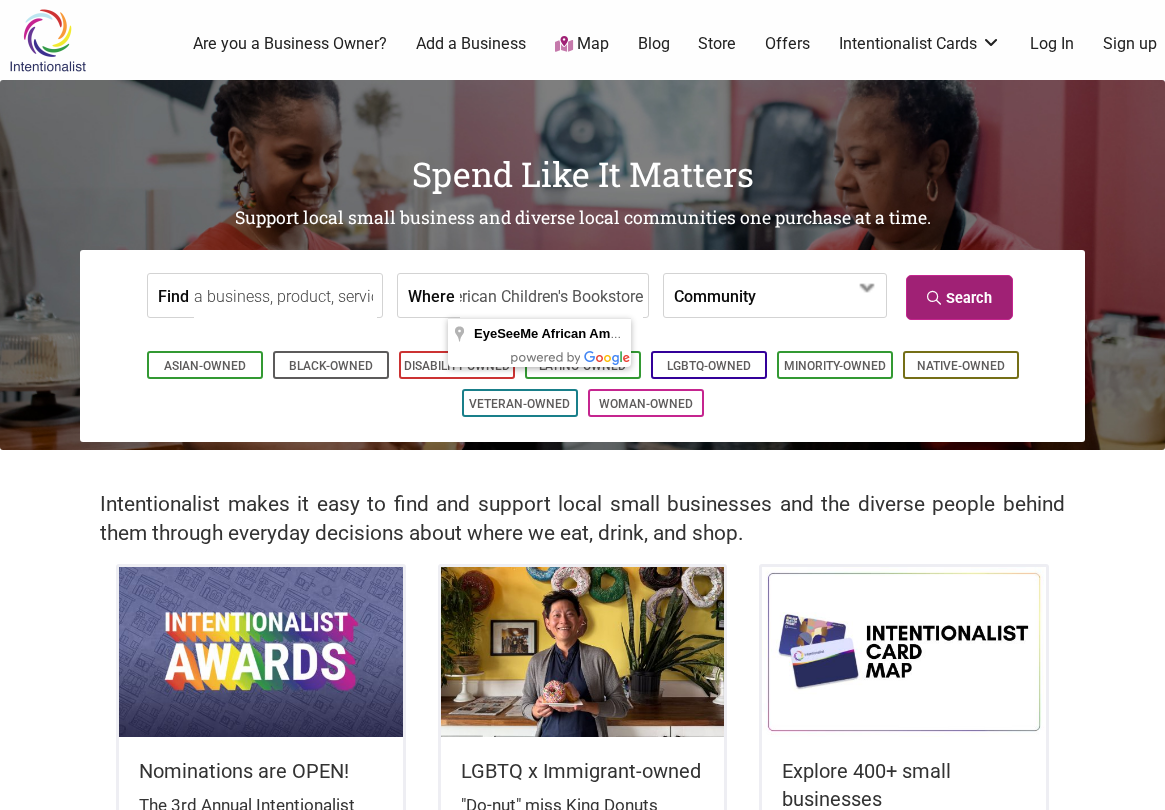 type on "EyeSeeMe African American Children's Bookstore" 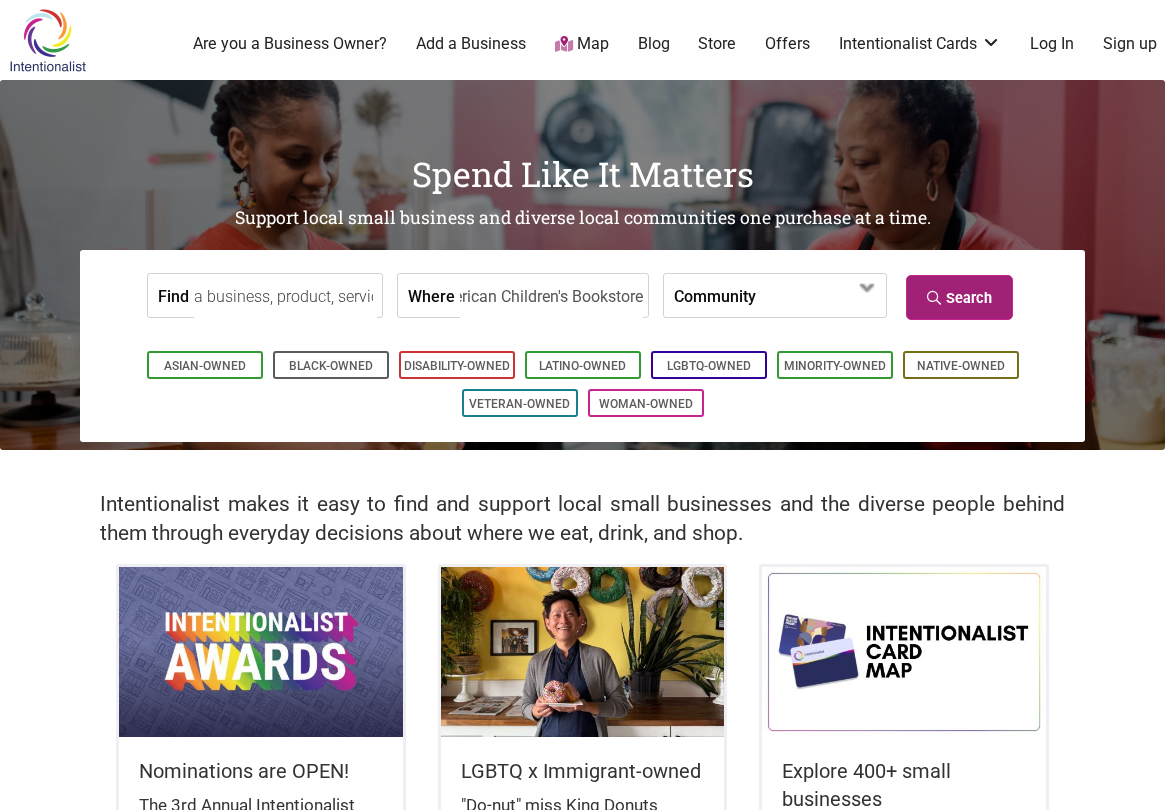 scroll, scrollTop: 0, scrollLeft: 0, axis: both 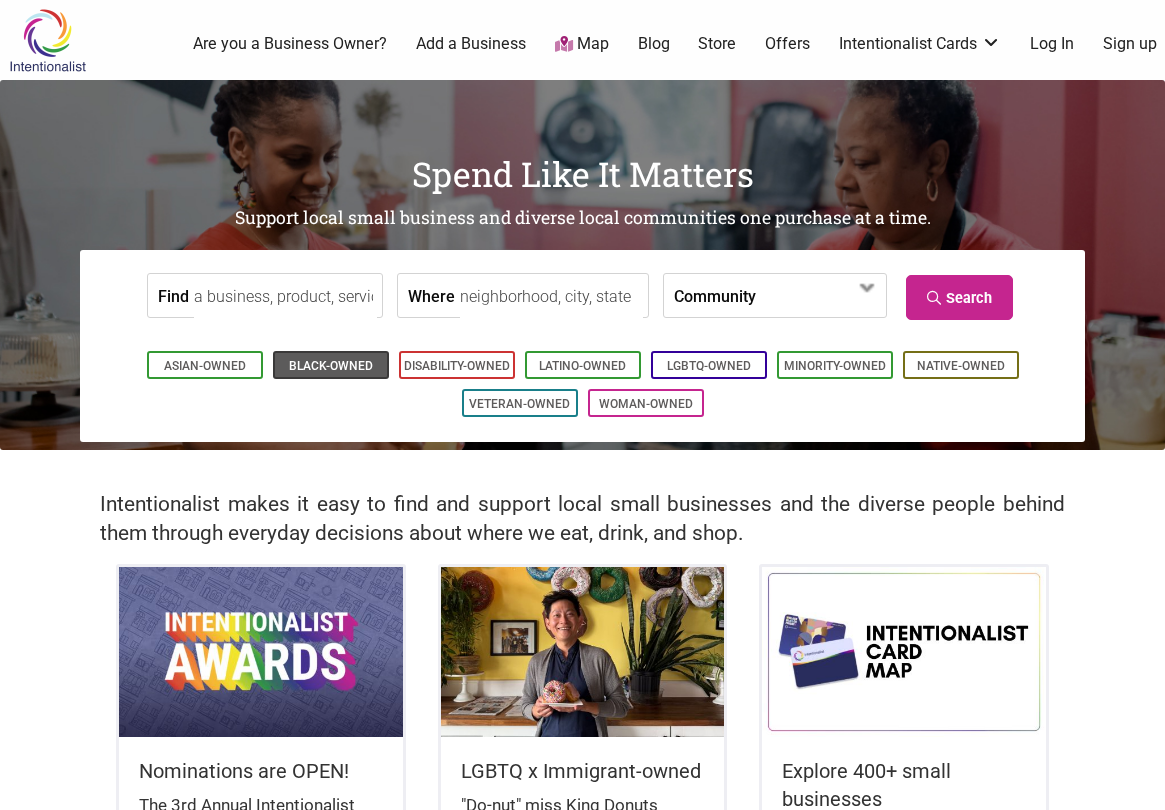 click on "Black-Owned" at bounding box center [331, 366] 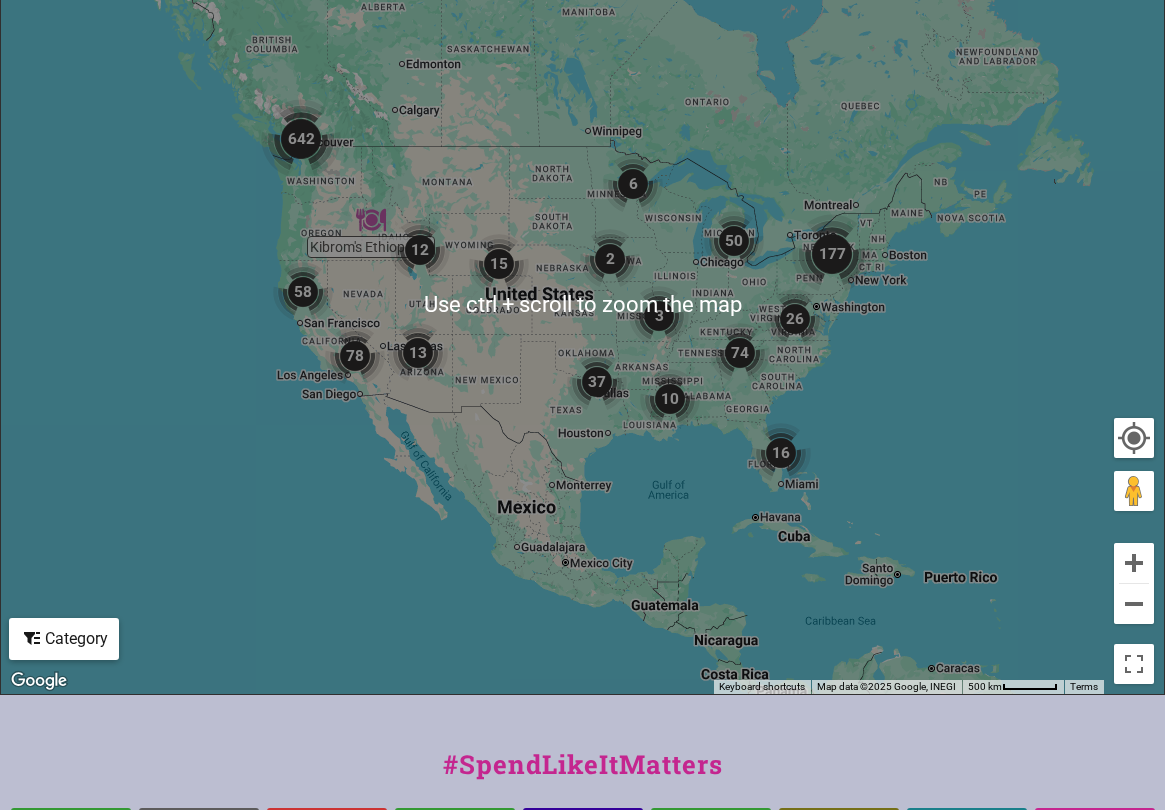 scroll, scrollTop: 0, scrollLeft: 0, axis: both 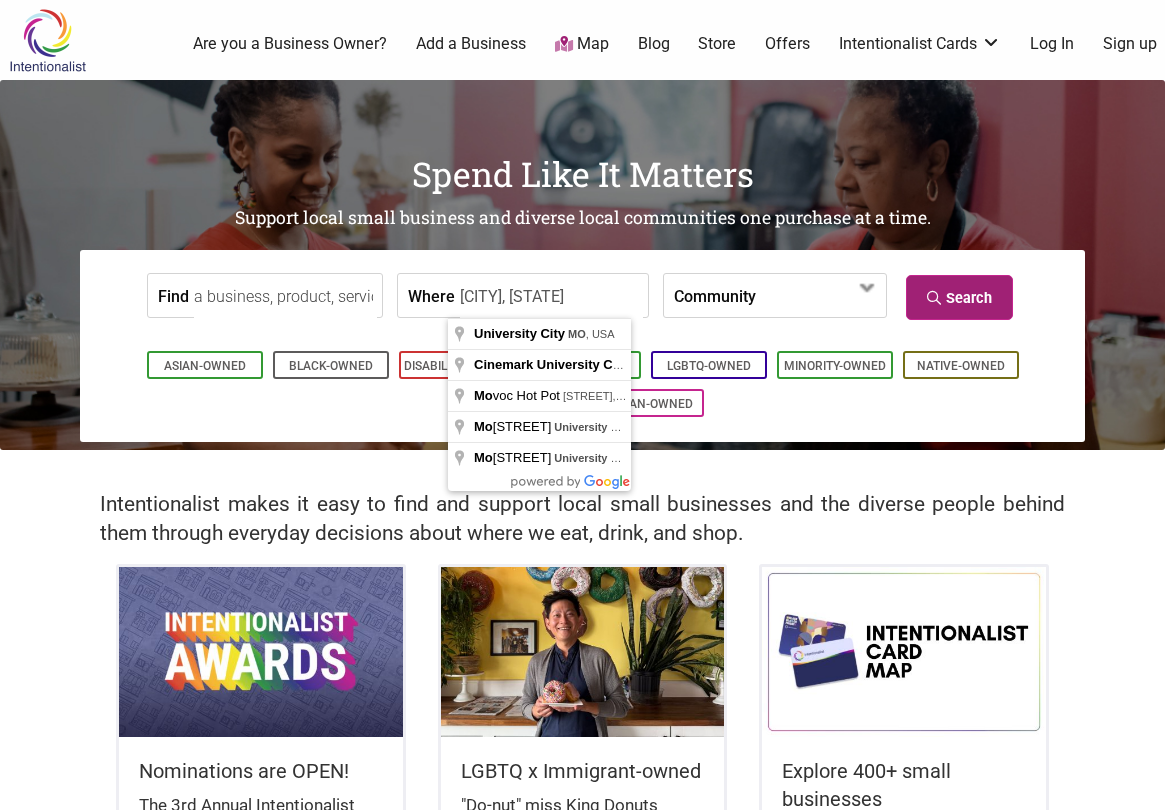 type on "[CITY], [STATE]" 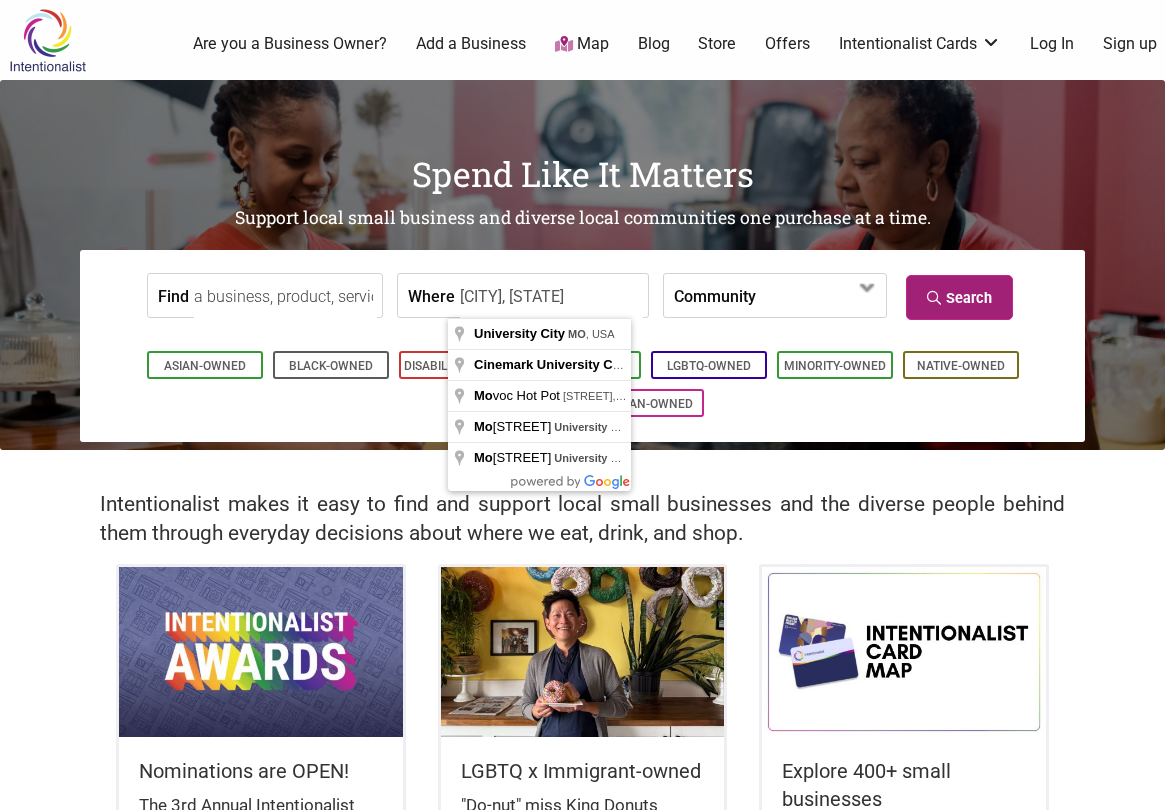 click on "Search" at bounding box center (959, 297) 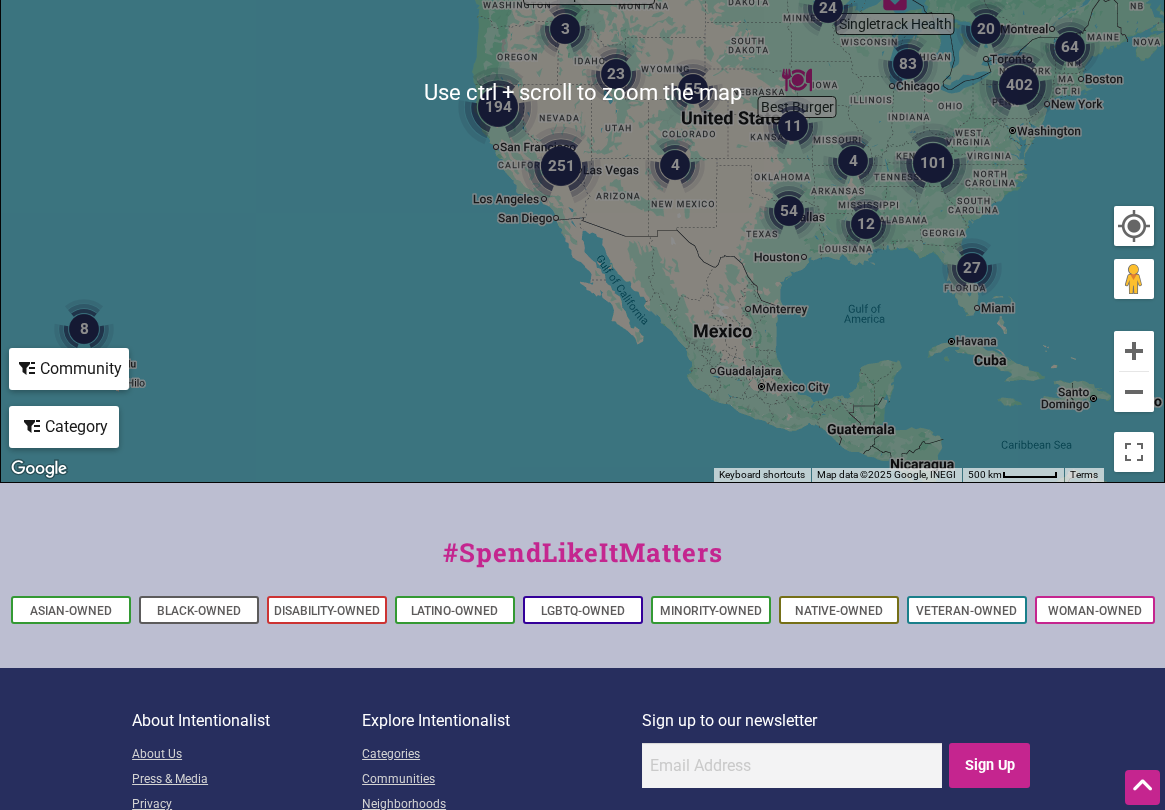 scroll, scrollTop: 749, scrollLeft: 0, axis: vertical 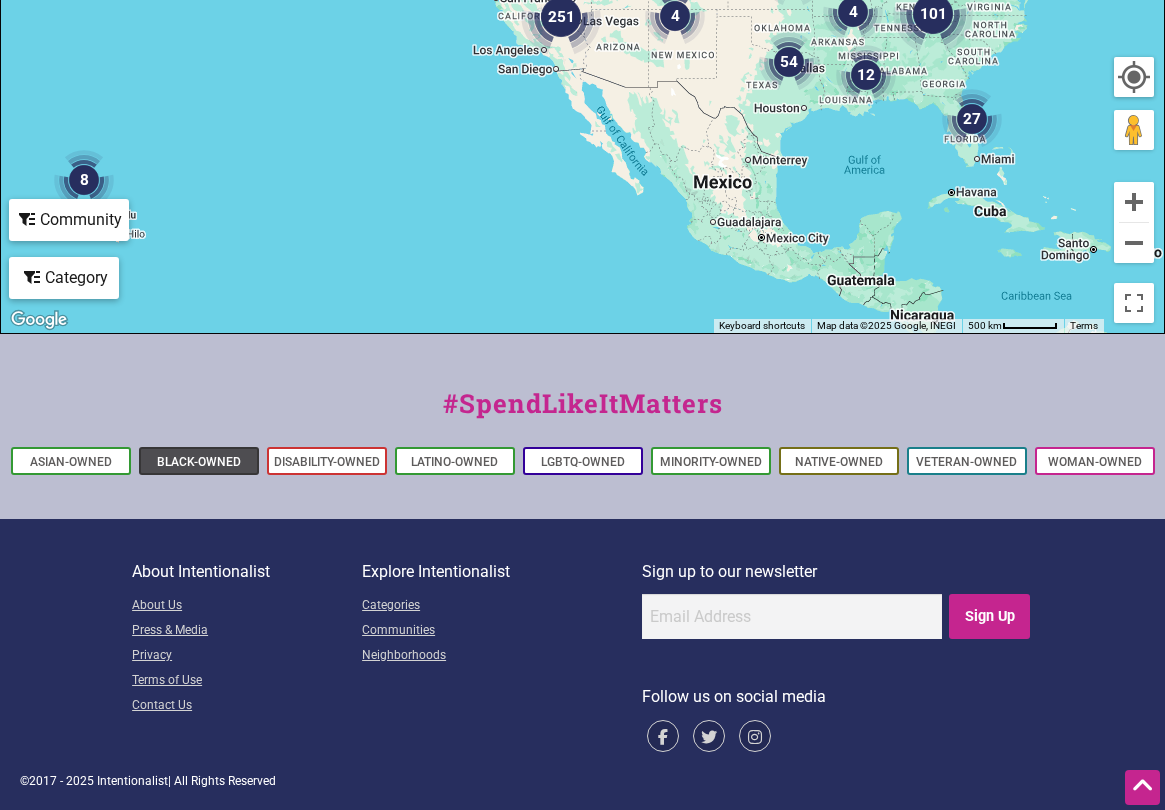 click on "Black-Owned" at bounding box center (199, 462) 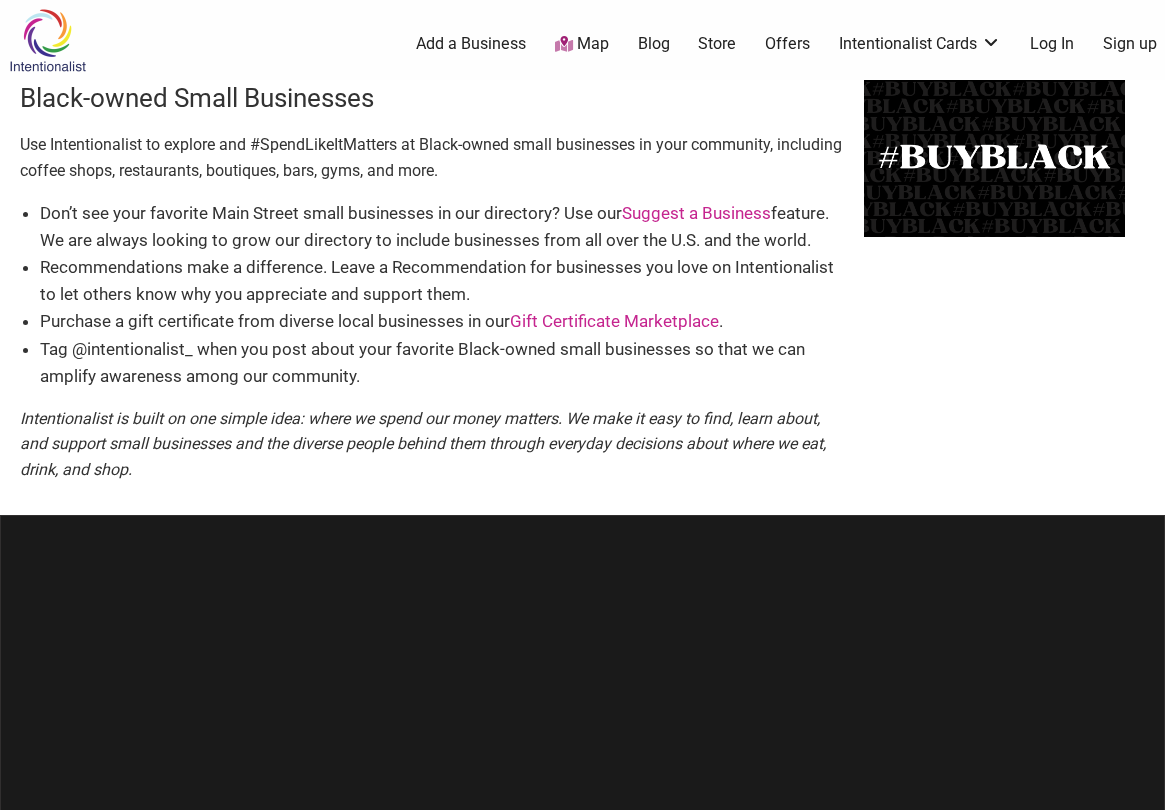 scroll, scrollTop: 0, scrollLeft: 0, axis: both 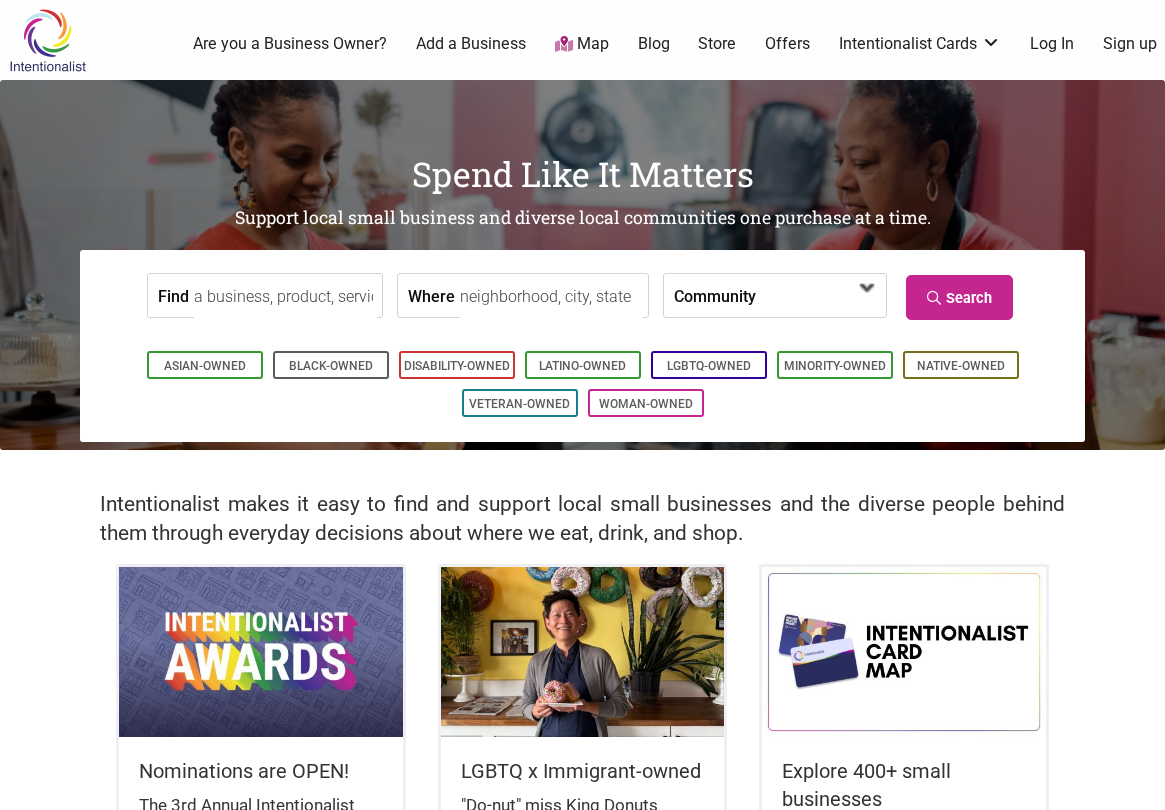 click at bounding box center (813, 297) 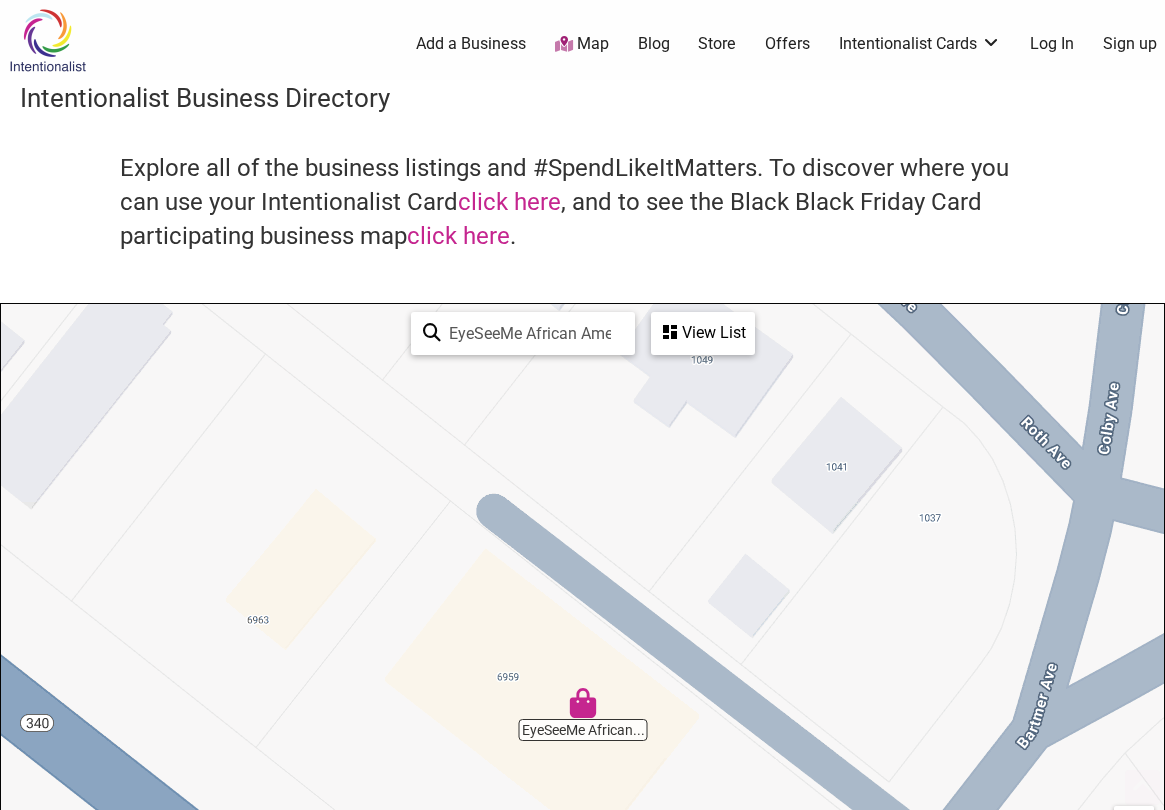 scroll, scrollTop: 600, scrollLeft: 0, axis: vertical 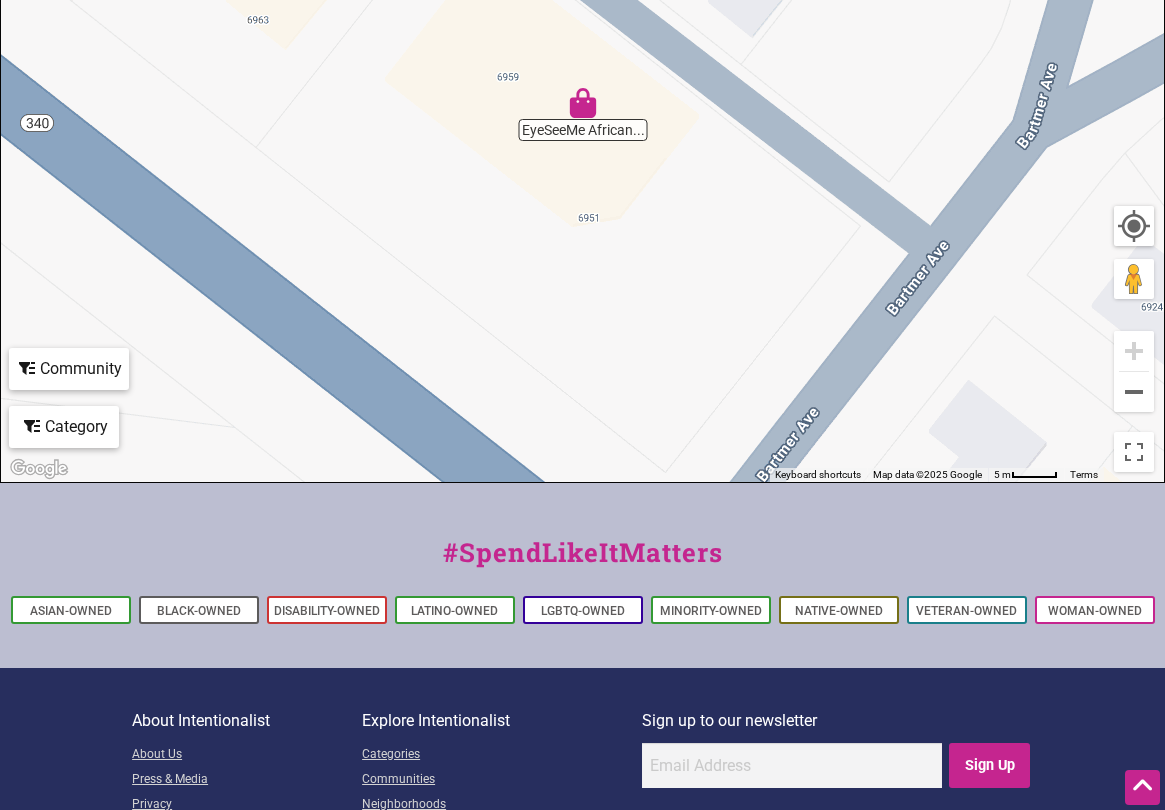 click at bounding box center (583, 103) 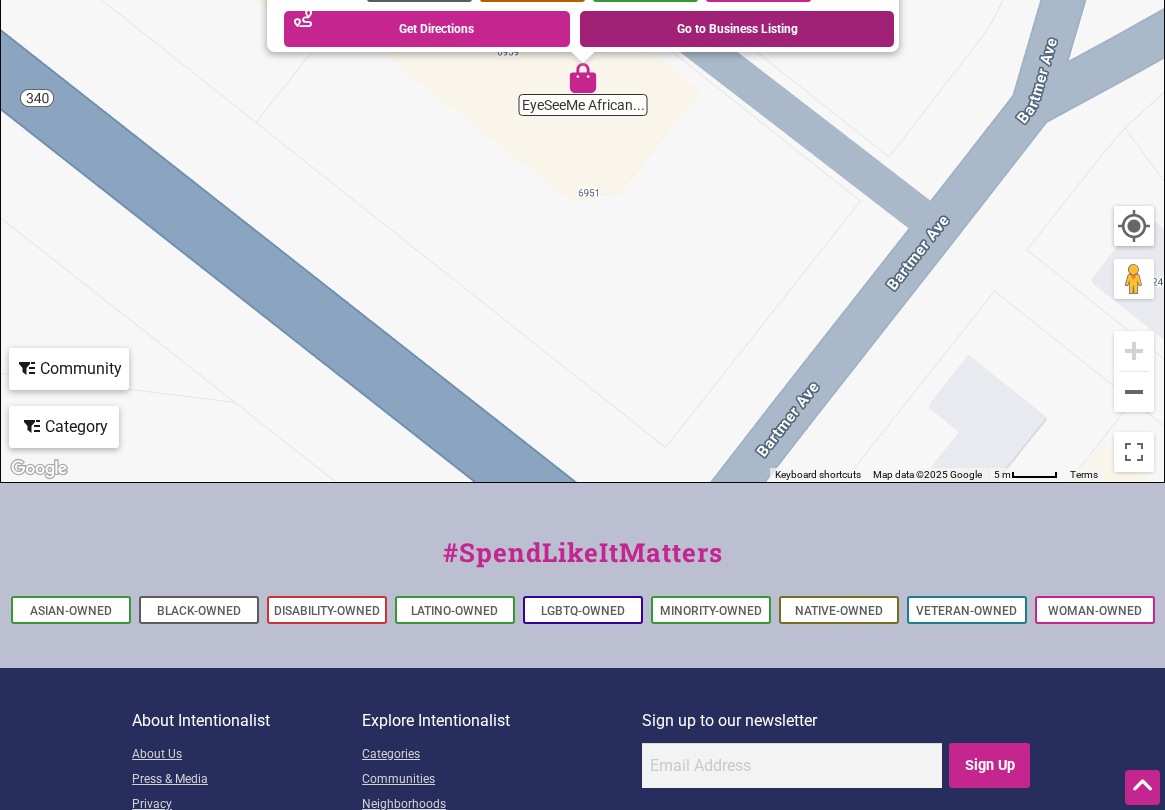 click on "Go to Business Listing" at bounding box center (737, 29) 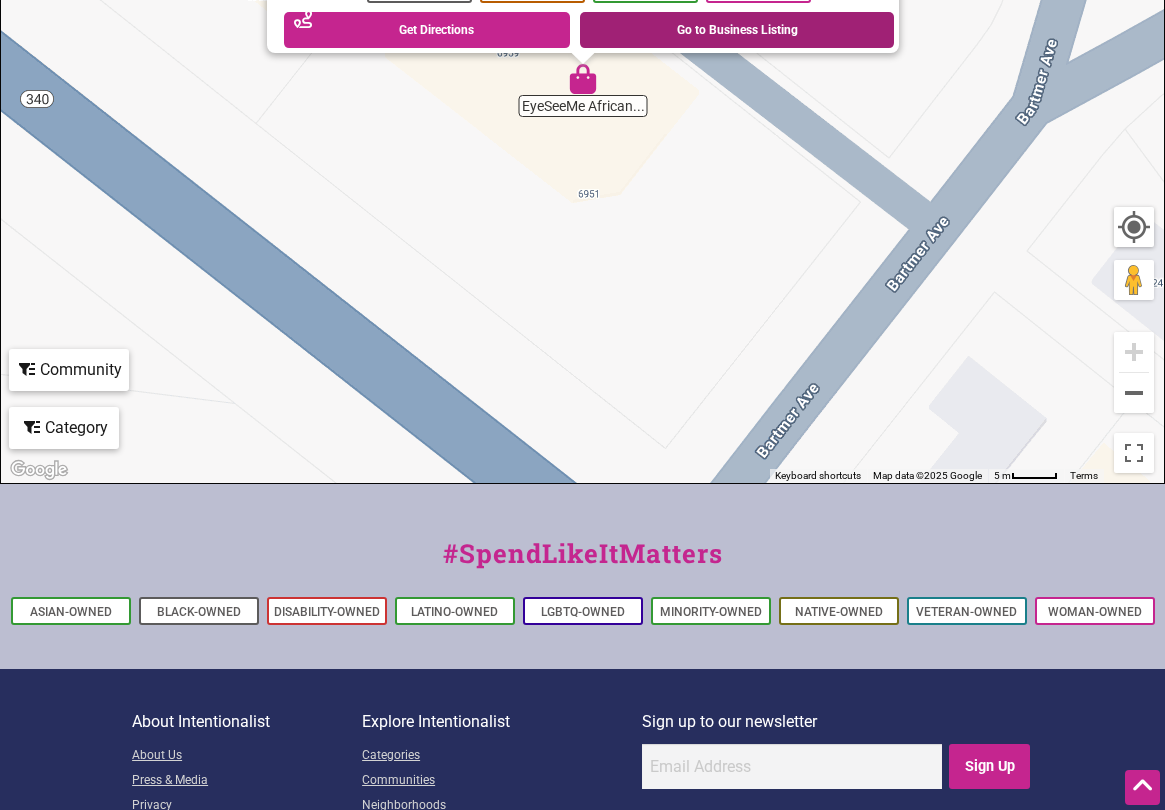 click on "Go to Business Listing" at bounding box center [737, 30] 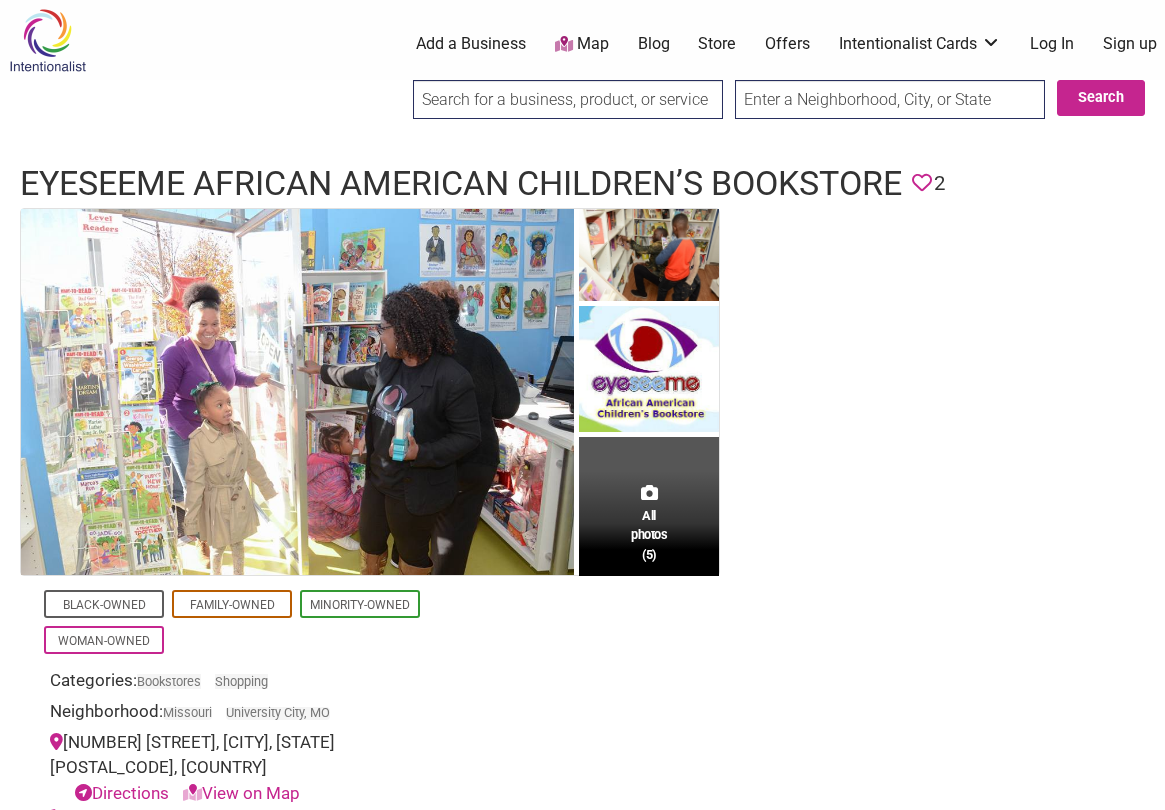 scroll, scrollTop: 0, scrollLeft: 0, axis: both 